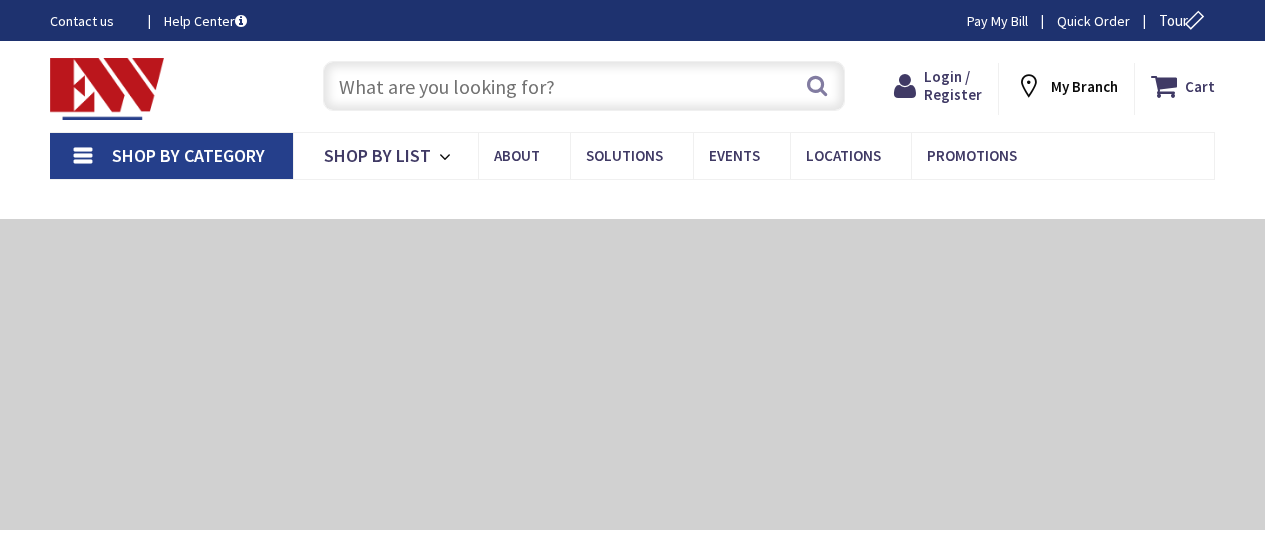 scroll, scrollTop: 0, scrollLeft: 0, axis: both 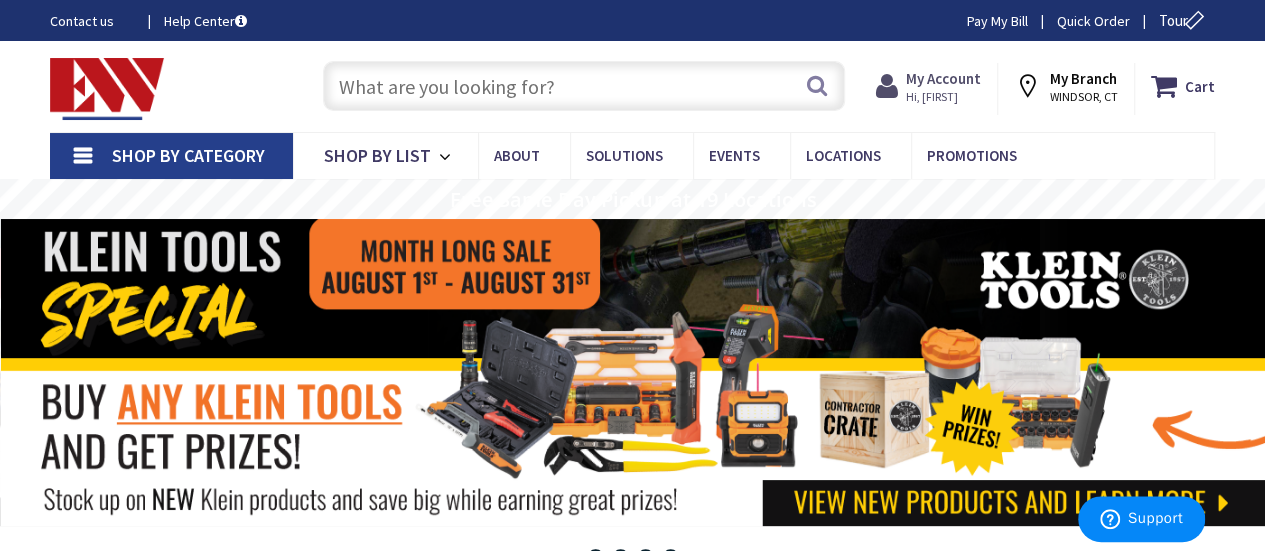 click on "Hi, [FIRST]" at bounding box center [943, 97] 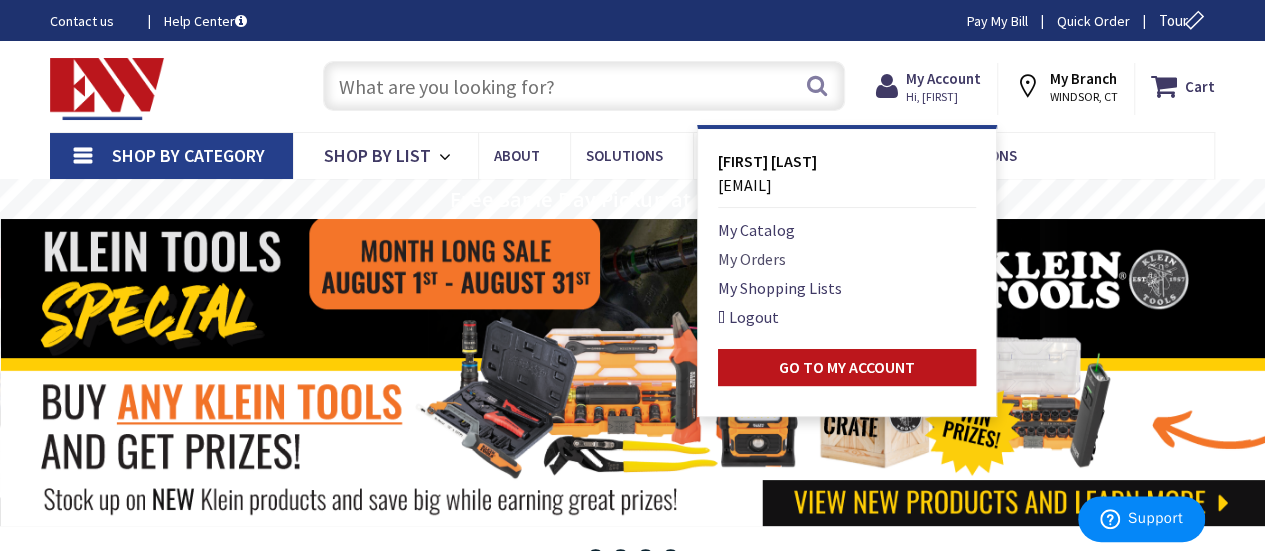 click on "My Orders" at bounding box center [752, 259] 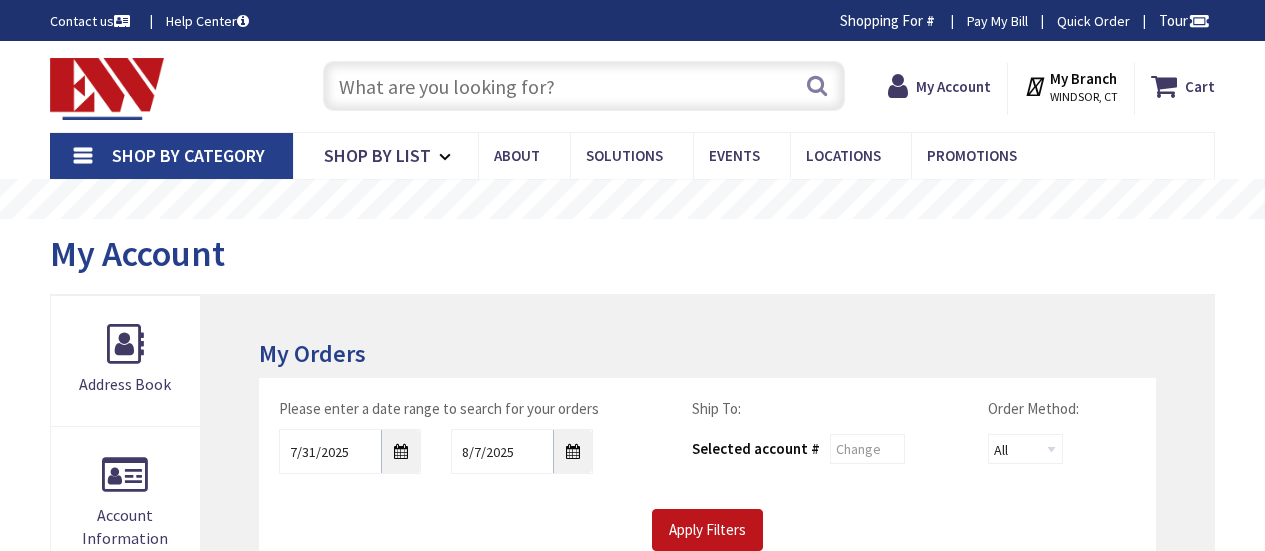 scroll, scrollTop: 0, scrollLeft: 0, axis: both 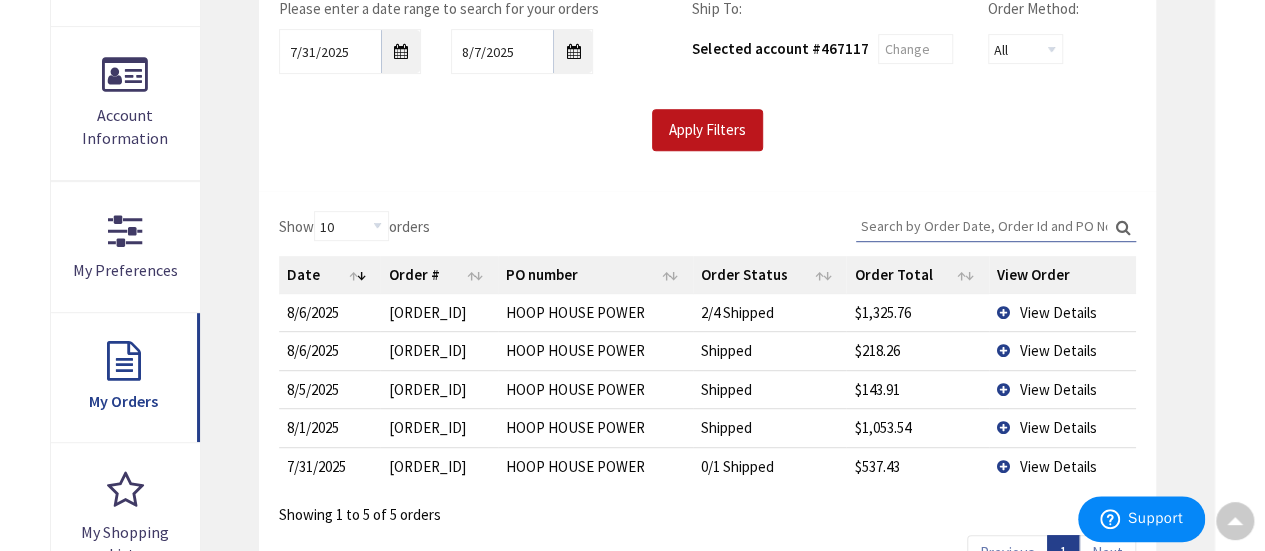 click on "View Details" at bounding box center (1062, 312) 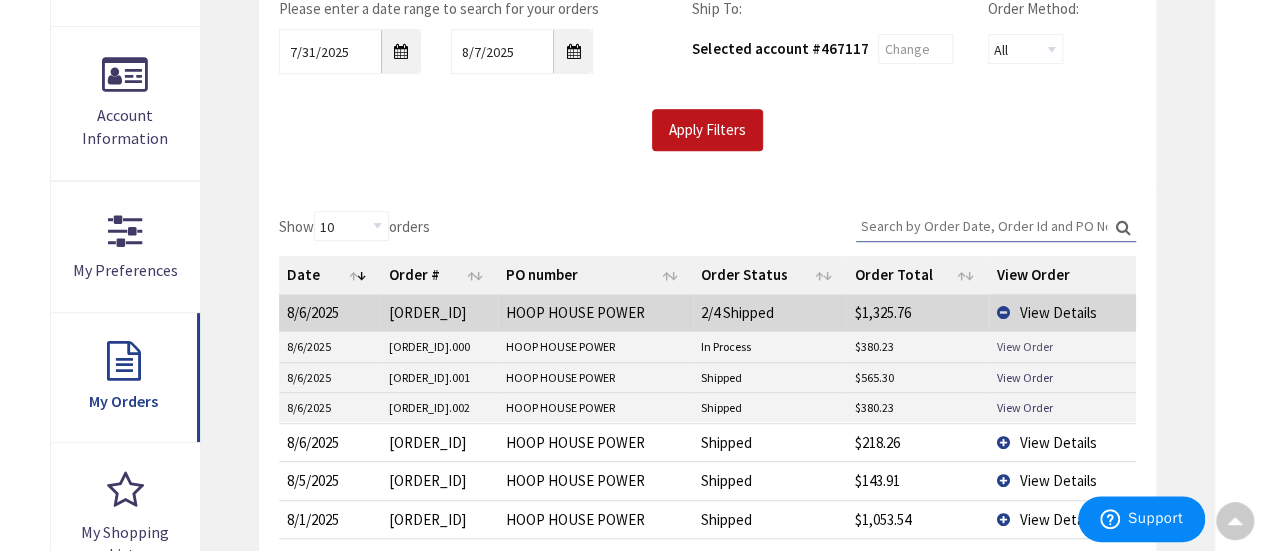 click on "View Order" at bounding box center [1025, 346] 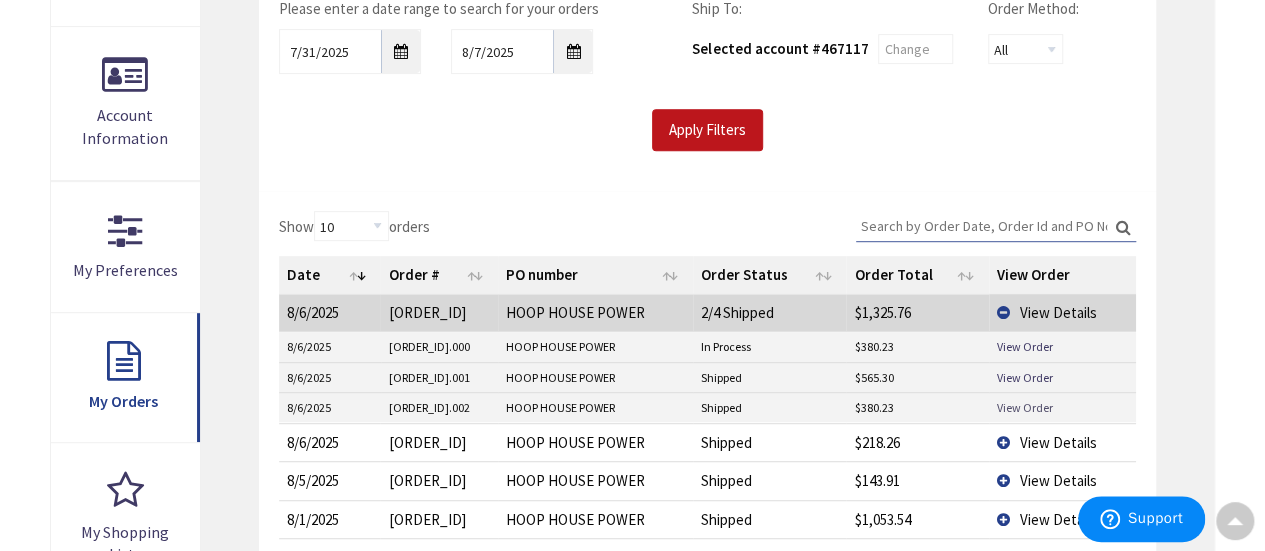 click on "View Order" at bounding box center (1025, 407) 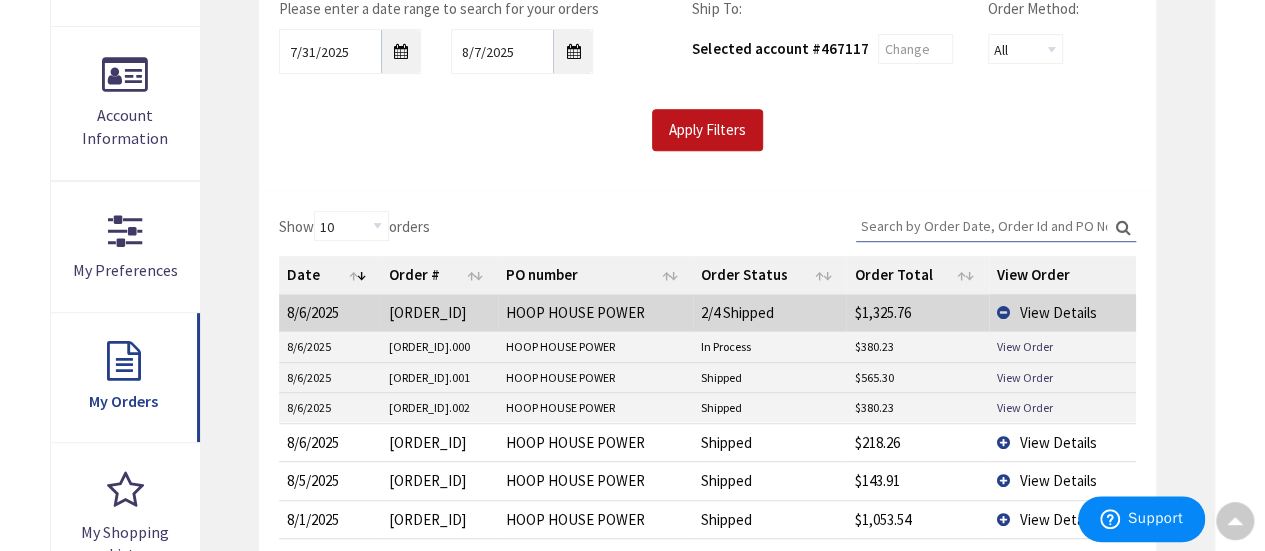 click on "View Details" at bounding box center [1062, 442] 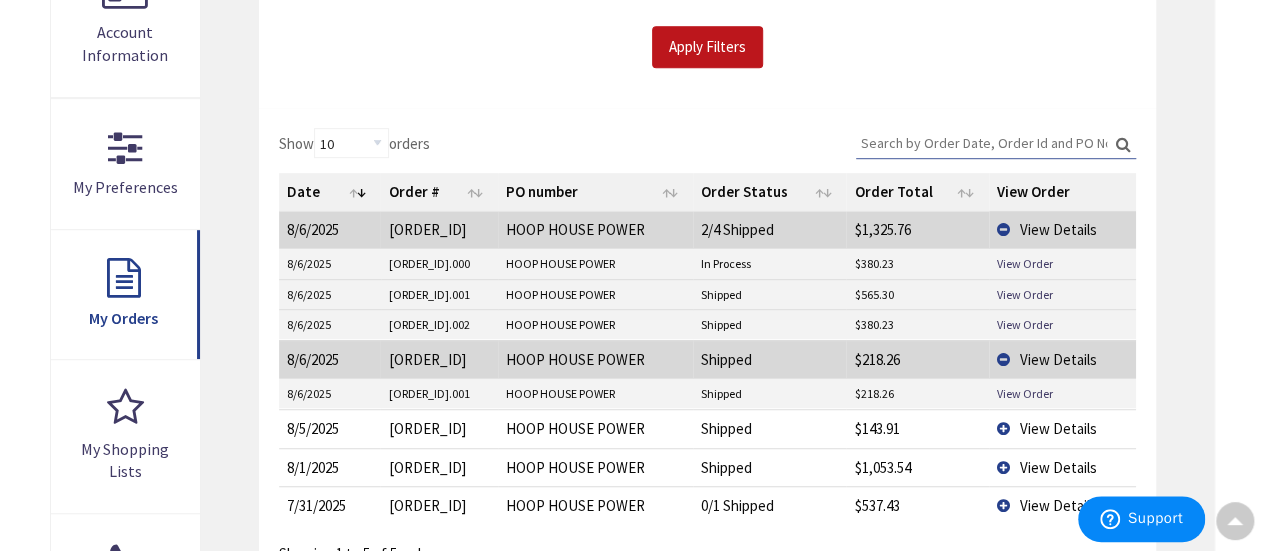 scroll, scrollTop: 600, scrollLeft: 0, axis: vertical 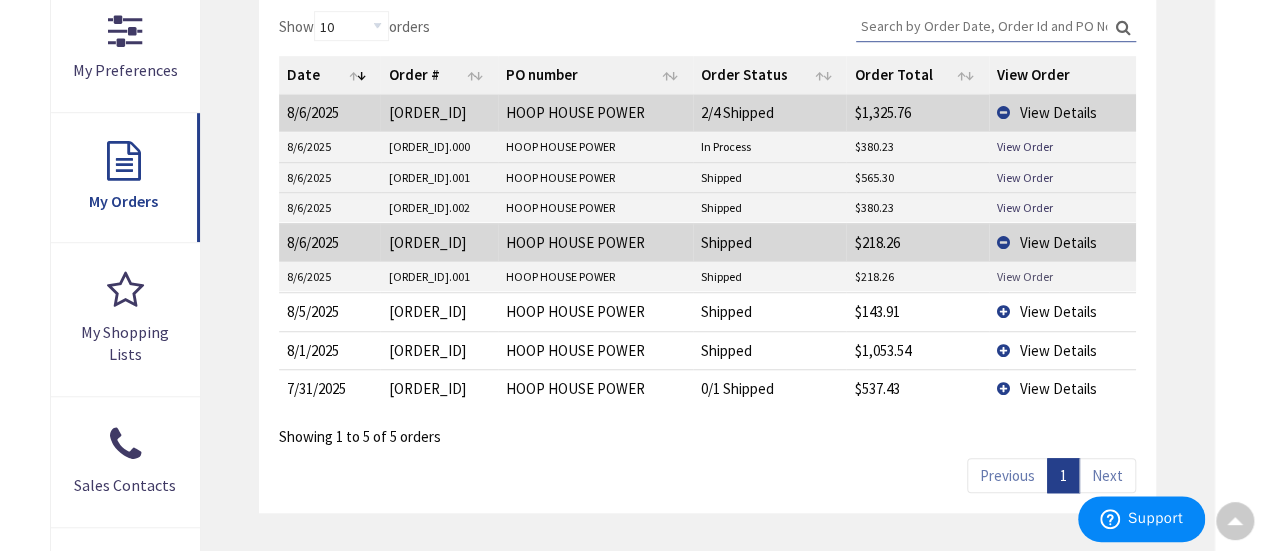 click on "View Order" at bounding box center [1025, 276] 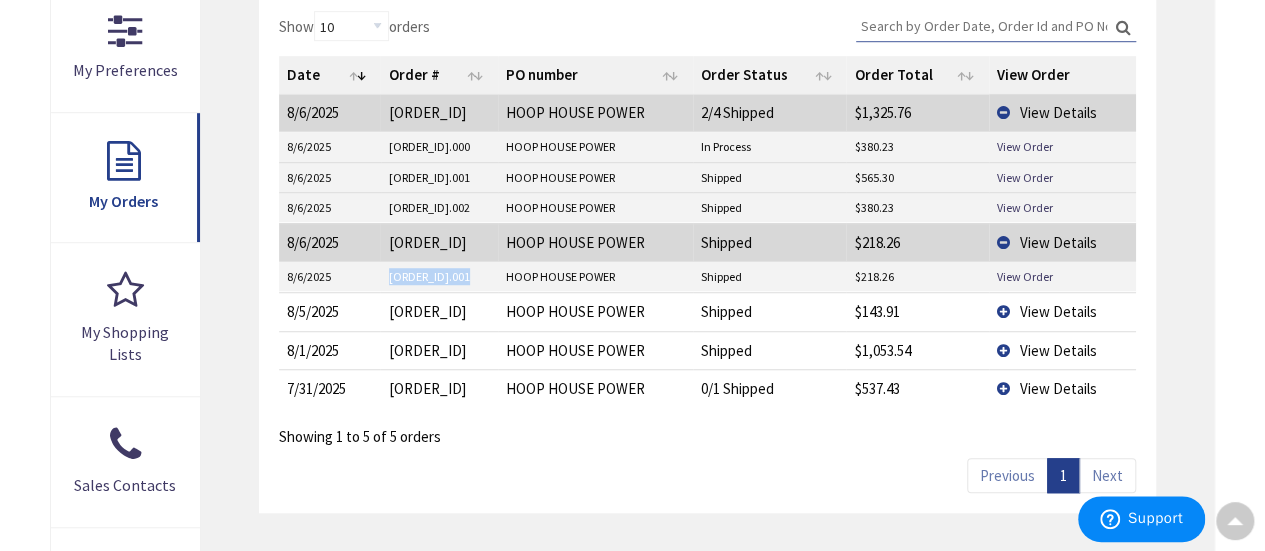 drag, startPoint x: 472, startPoint y: 273, endPoint x: 384, endPoint y: 277, distance: 88.09086 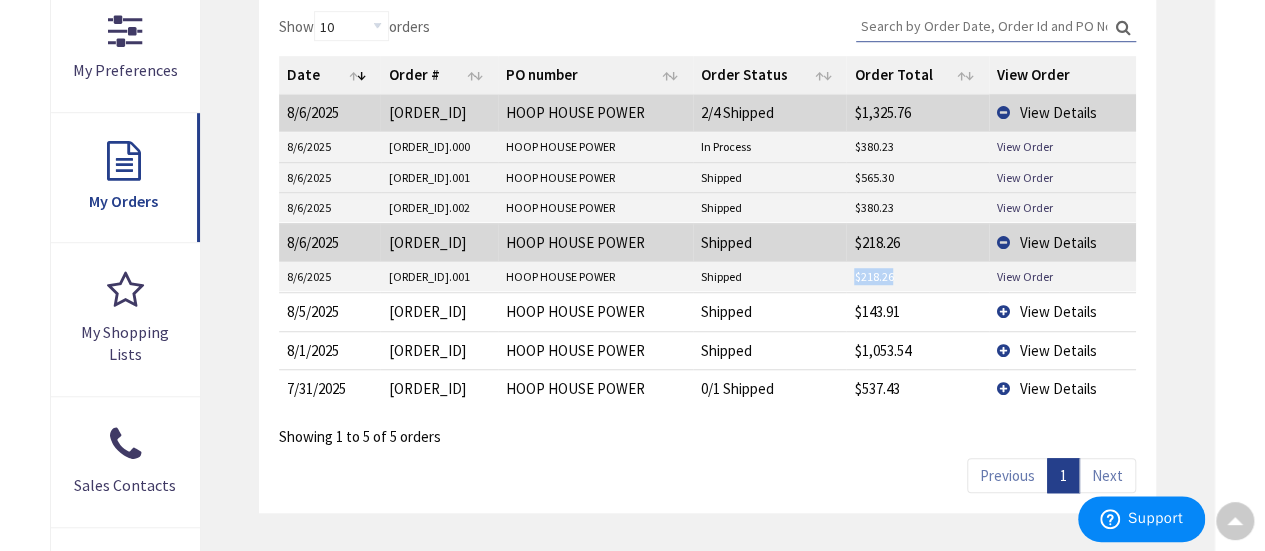drag, startPoint x: 898, startPoint y: 272, endPoint x: 840, endPoint y: 282, distance: 58.855755 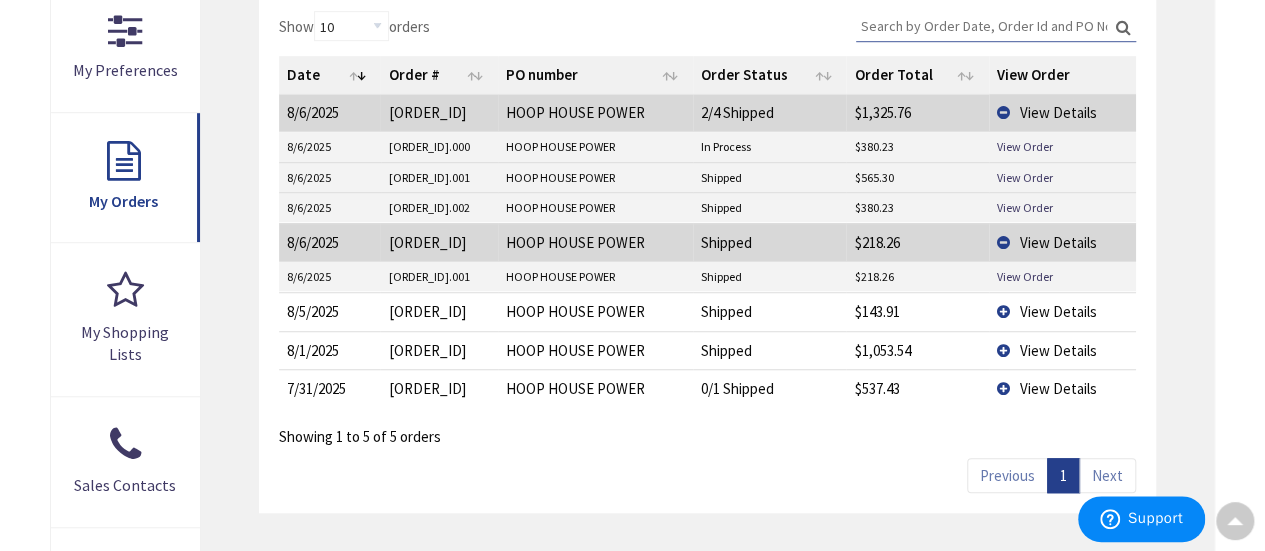 click on "View Details" at bounding box center [1062, 242] 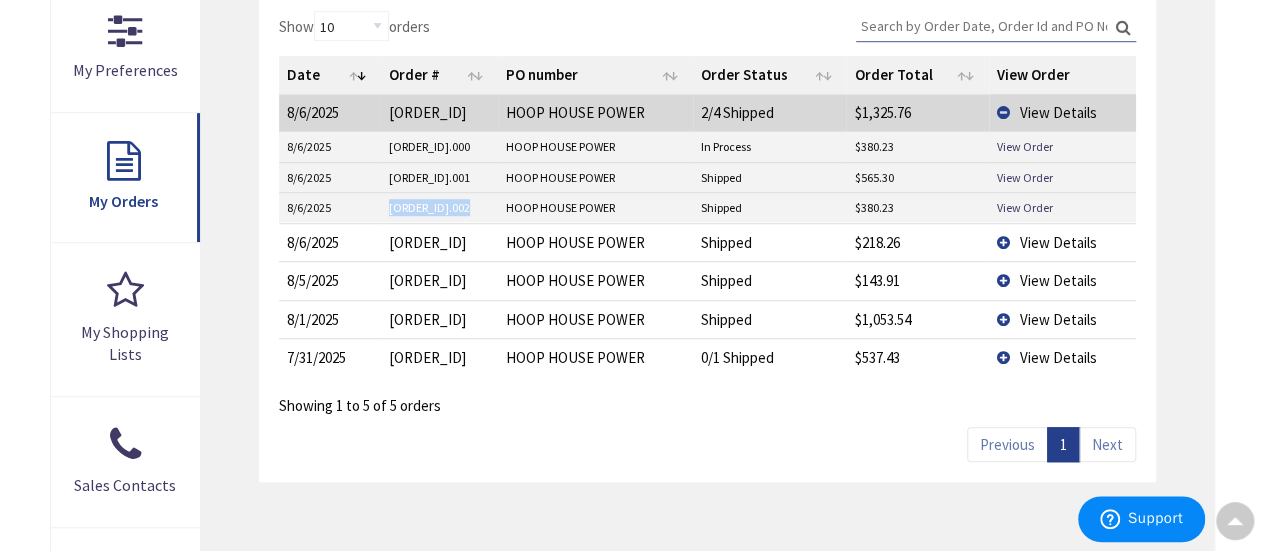 drag, startPoint x: 472, startPoint y: 201, endPoint x: 388, endPoint y: 212, distance: 84.71718 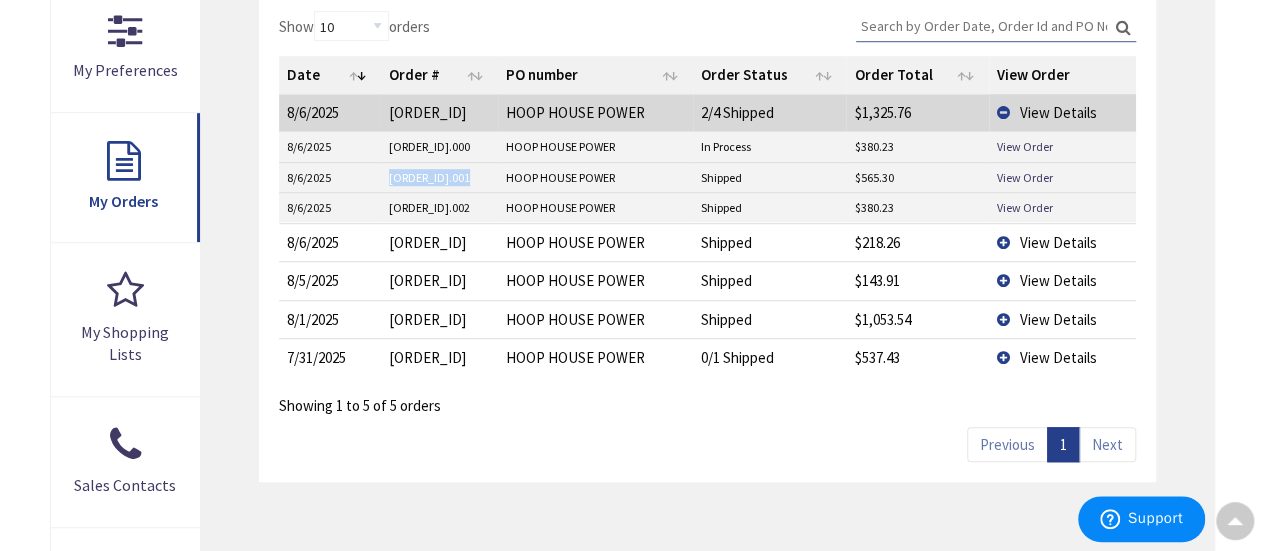 drag, startPoint x: 470, startPoint y: 176, endPoint x: 385, endPoint y: 181, distance: 85.146935 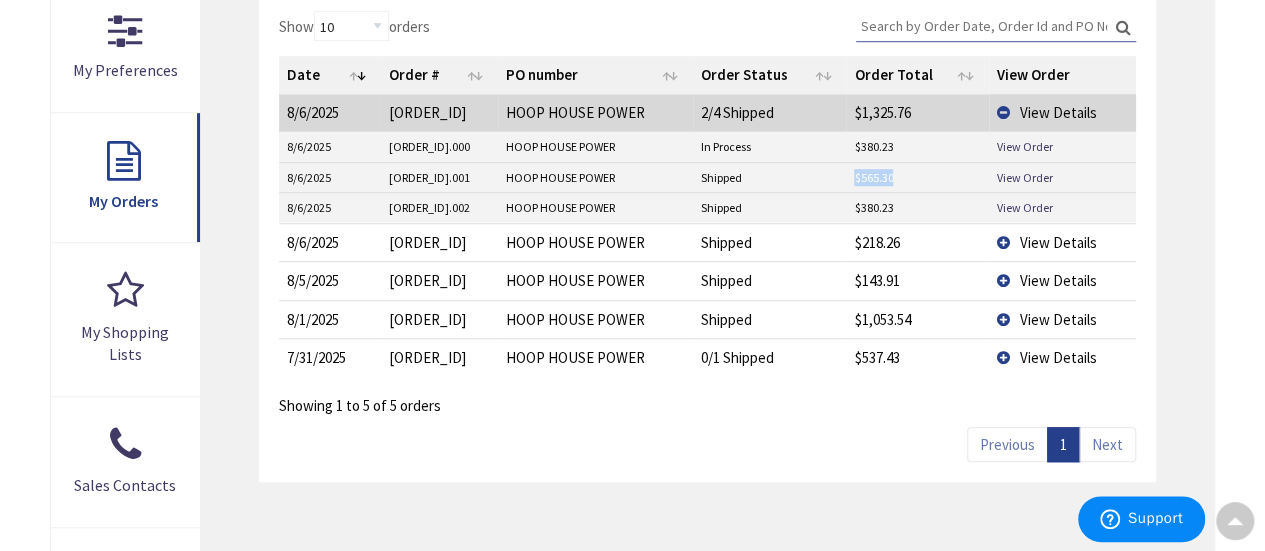drag, startPoint x: 892, startPoint y: 169, endPoint x: 838, endPoint y: 175, distance: 54.33231 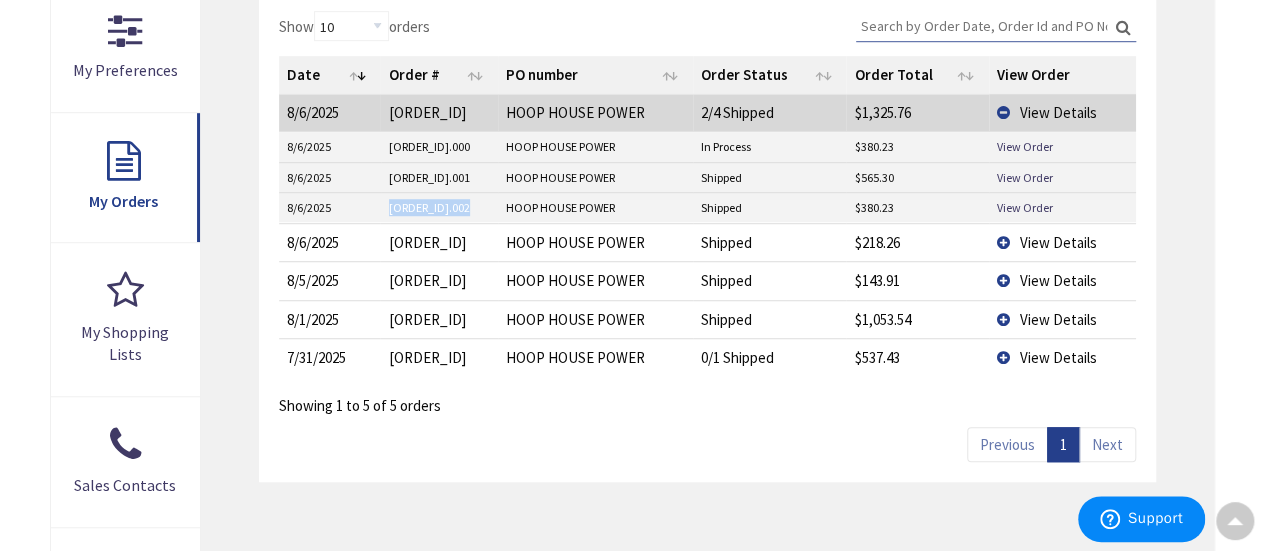 drag, startPoint x: 476, startPoint y: 203, endPoint x: 358, endPoint y: 215, distance: 118.6086 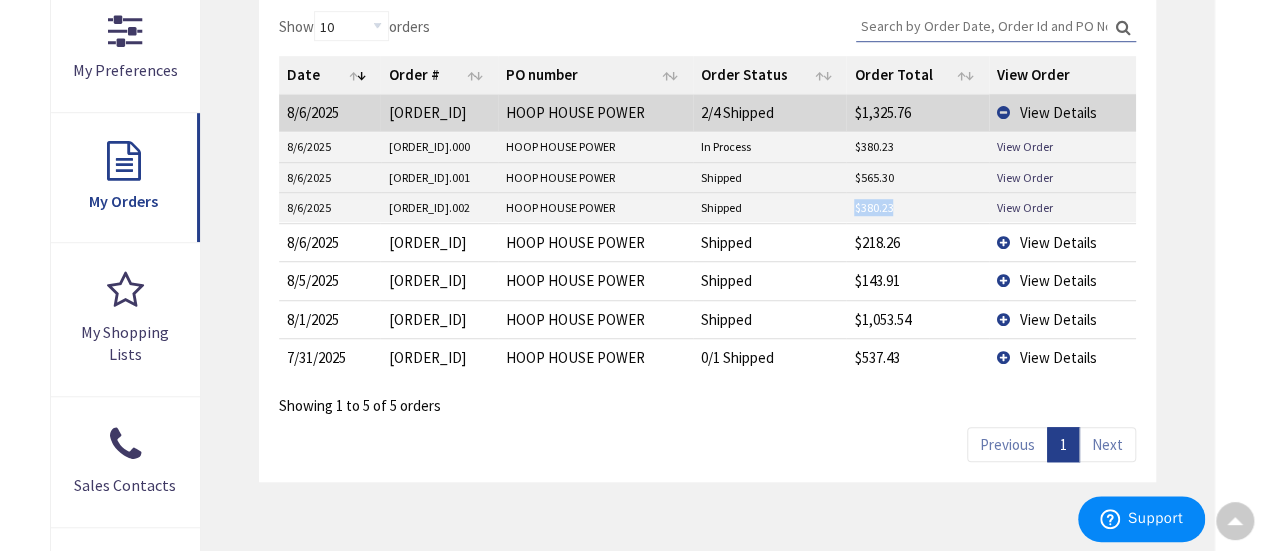 drag, startPoint x: 902, startPoint y: 206, endPoint x: 851, endPoint y: 215, distance: 51.78803 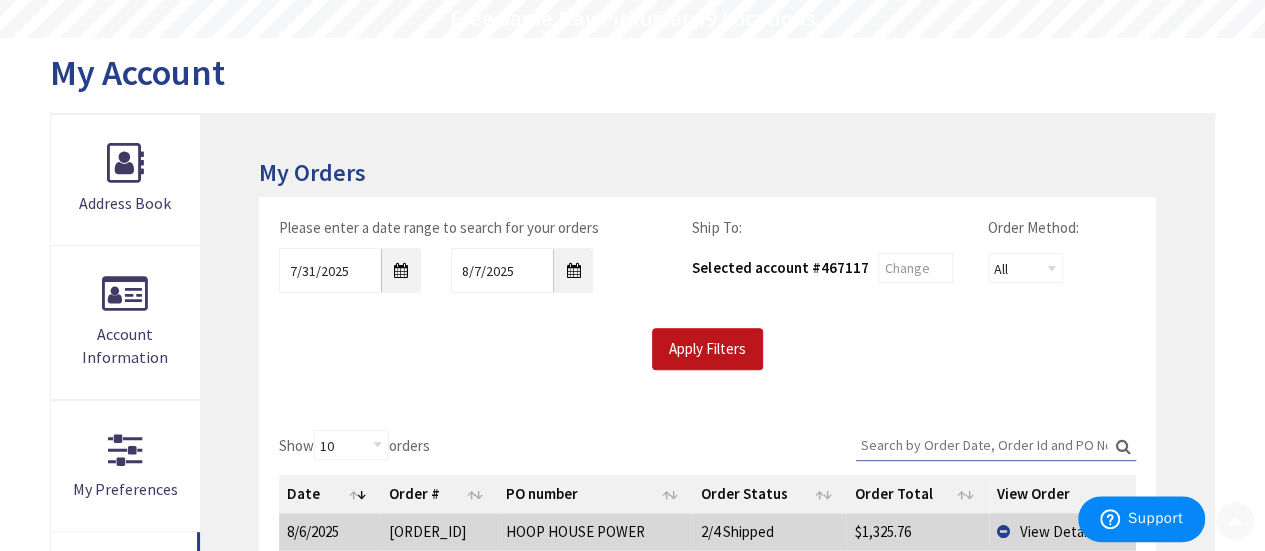 scroll, scrollTop: 200, scrollLeft: 0, axis: vertical 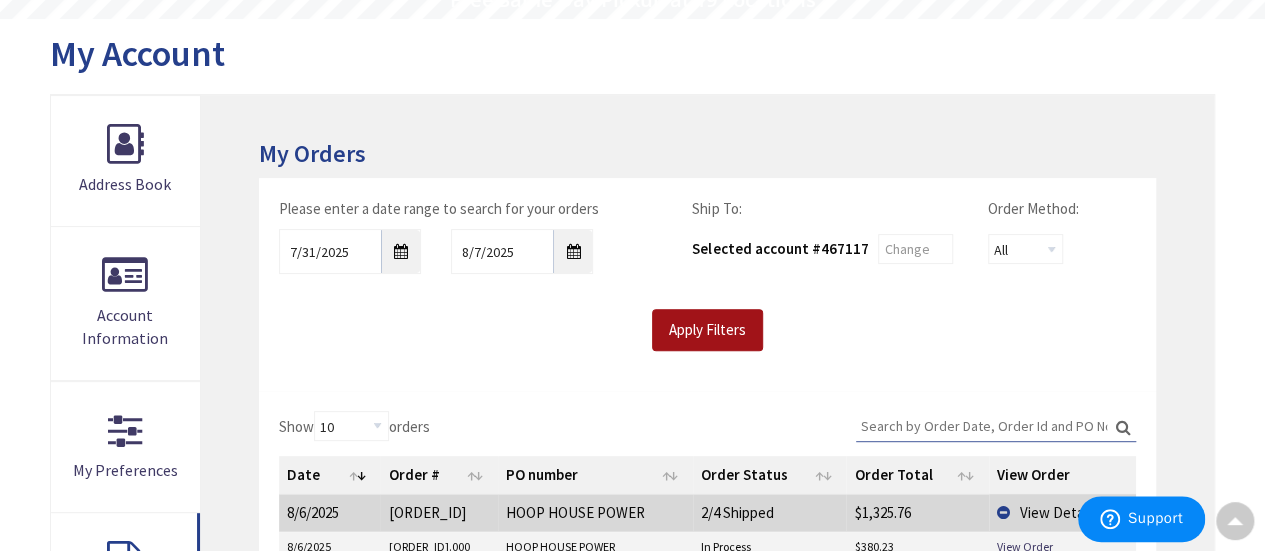 click on "Apply Filters" at bounding box center (707, 330) 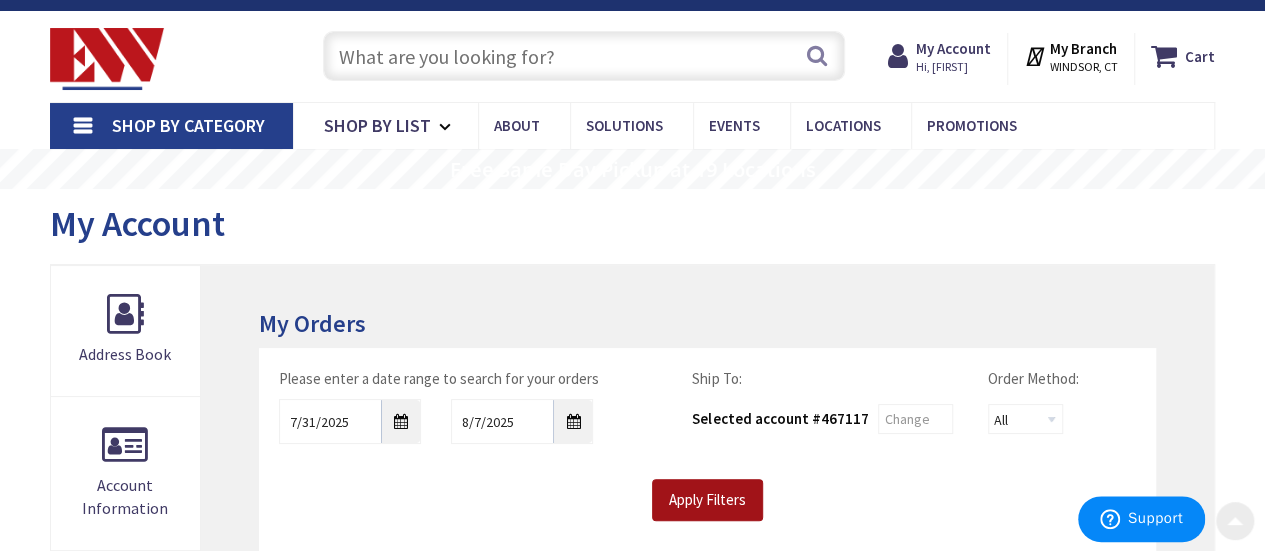 scroll, scrollTop: 0, scrollLeft: 0, axis: both 